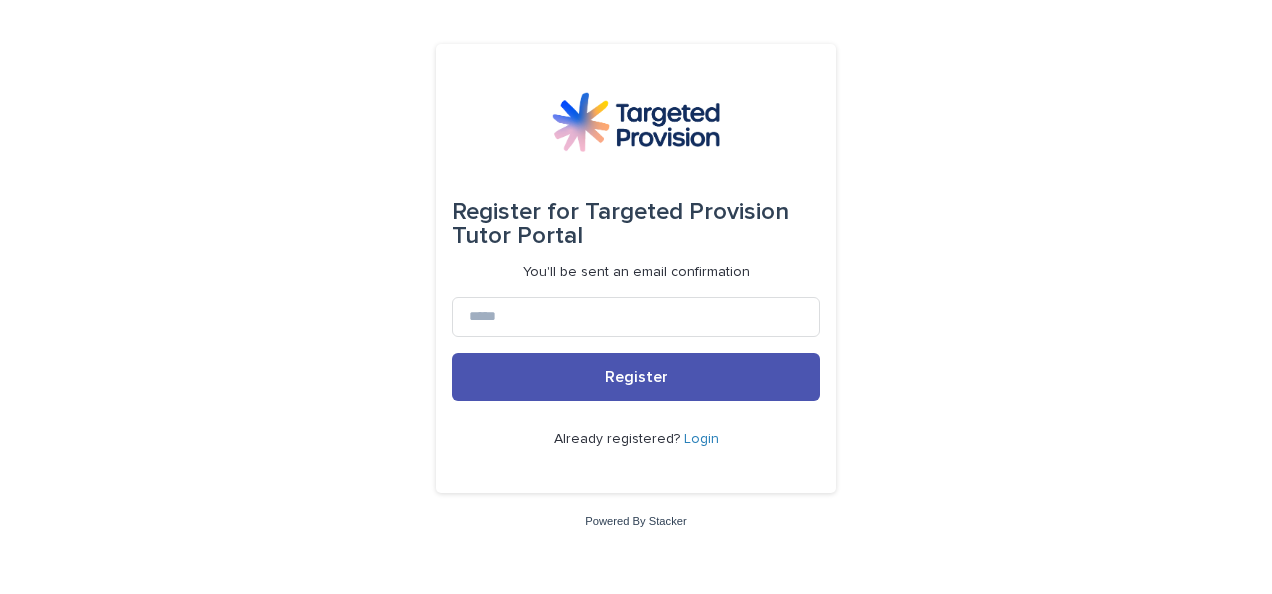 scroll, scrollTop: 0, scrollLeft: 0, axis: both 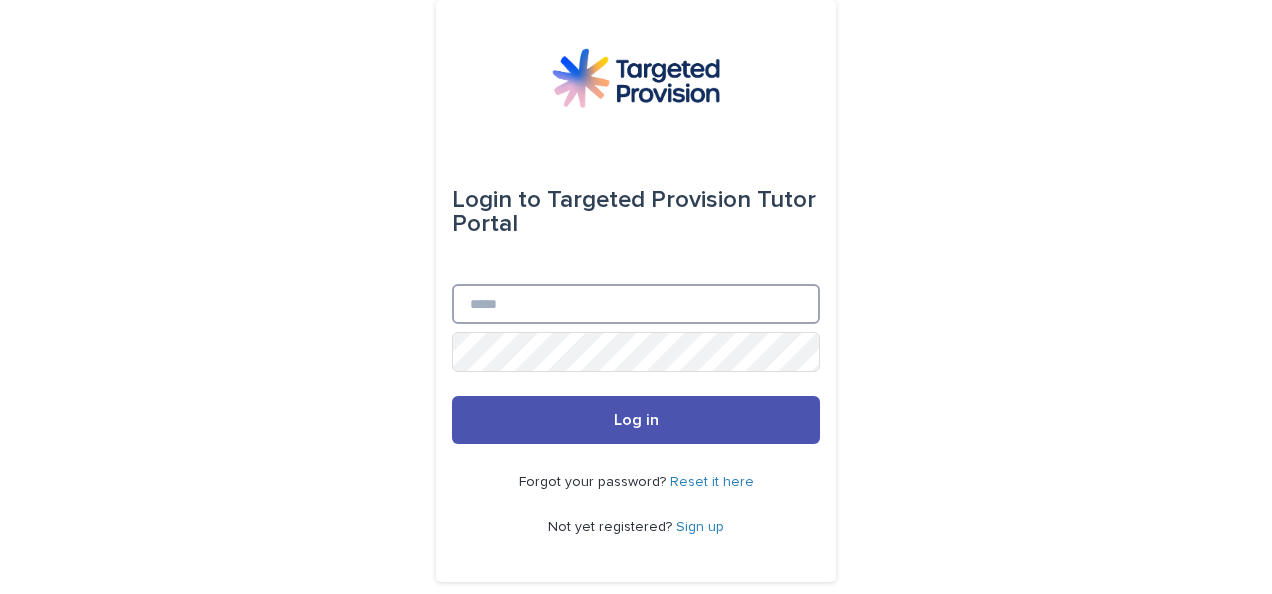 type on "**********" 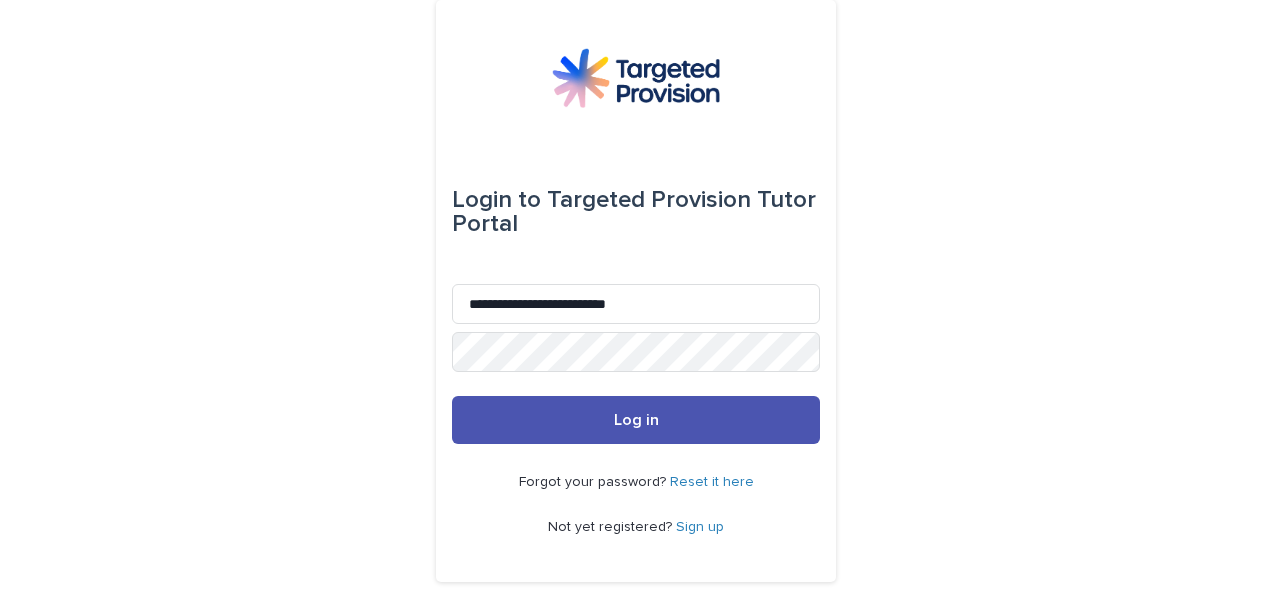 click on "Log in" at bounding box center [636, 420] 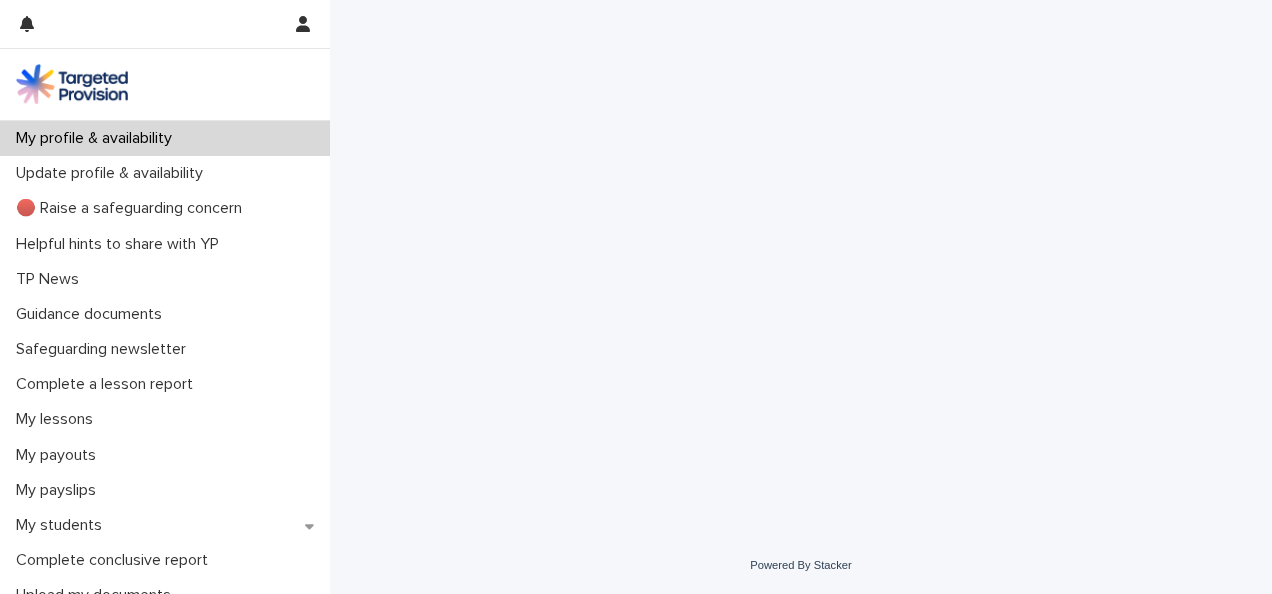 scroll, scrollTop: 0, scrollLeft: 0, axis: both 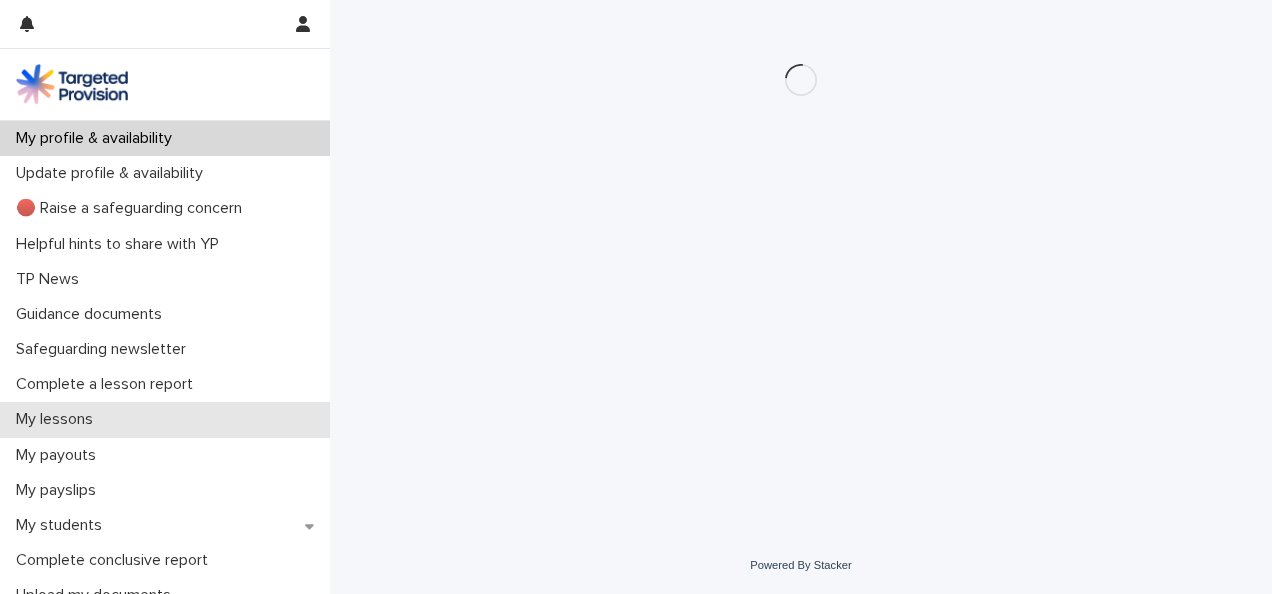 click on "My lessons" at bounding box center [165, 419] 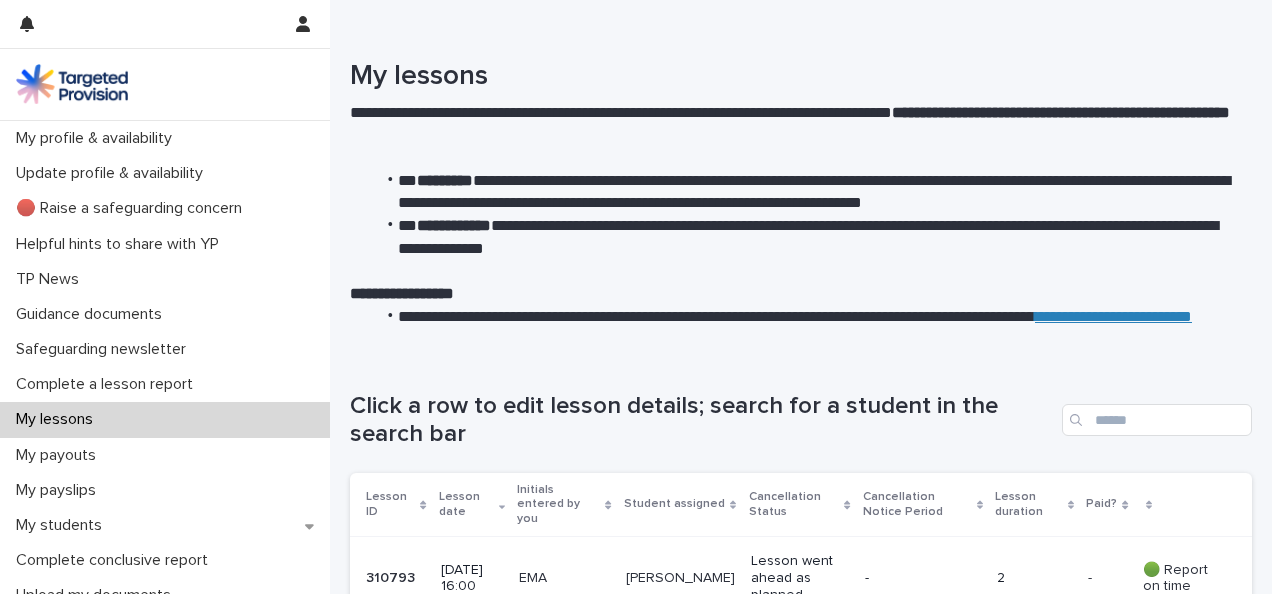 scroll, scrollTop: 519, scrollLeft: 0, axis: vertical 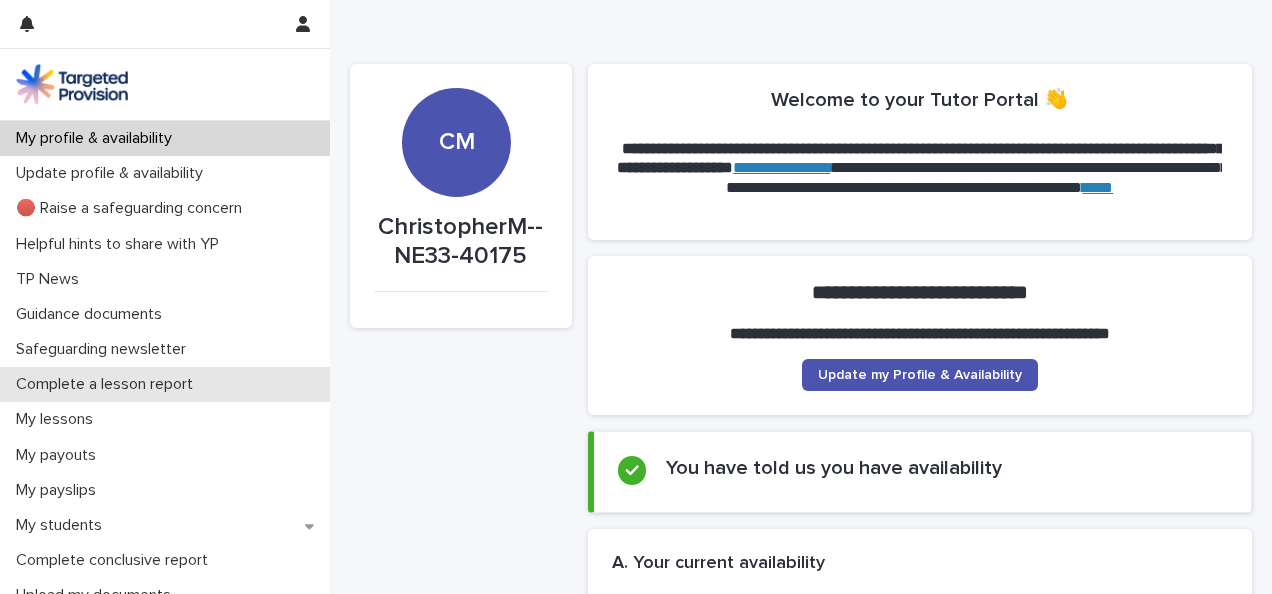 click on "Complete a lesson report" at bounding box center (108, 384) 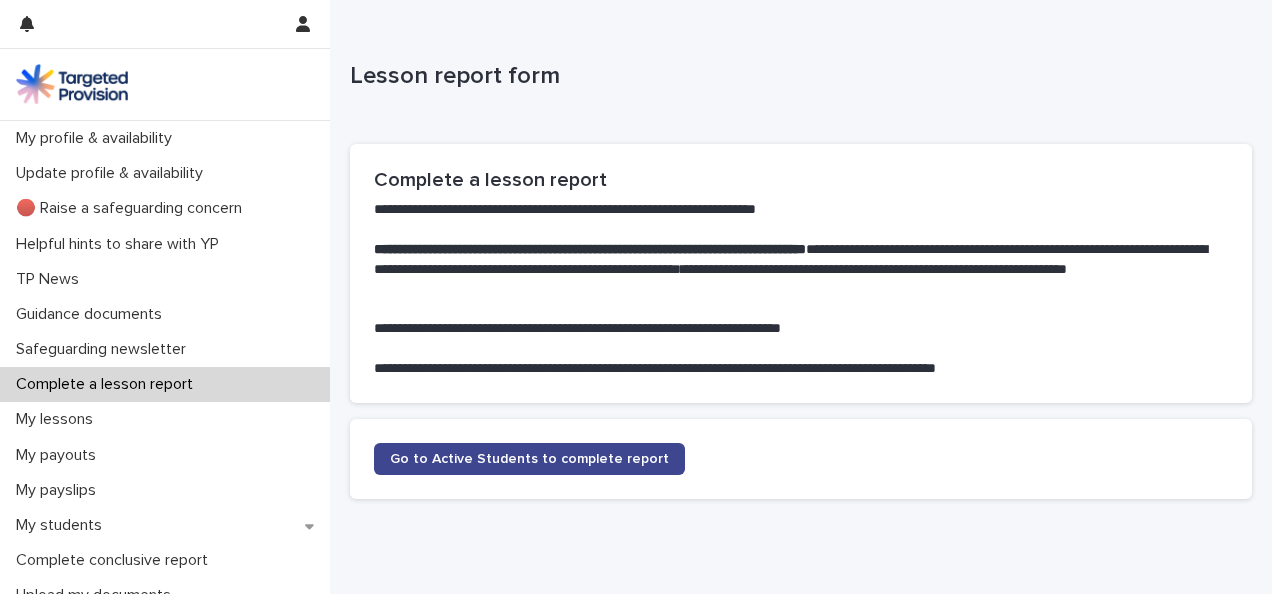 click on "Go to Active Students to complete report" 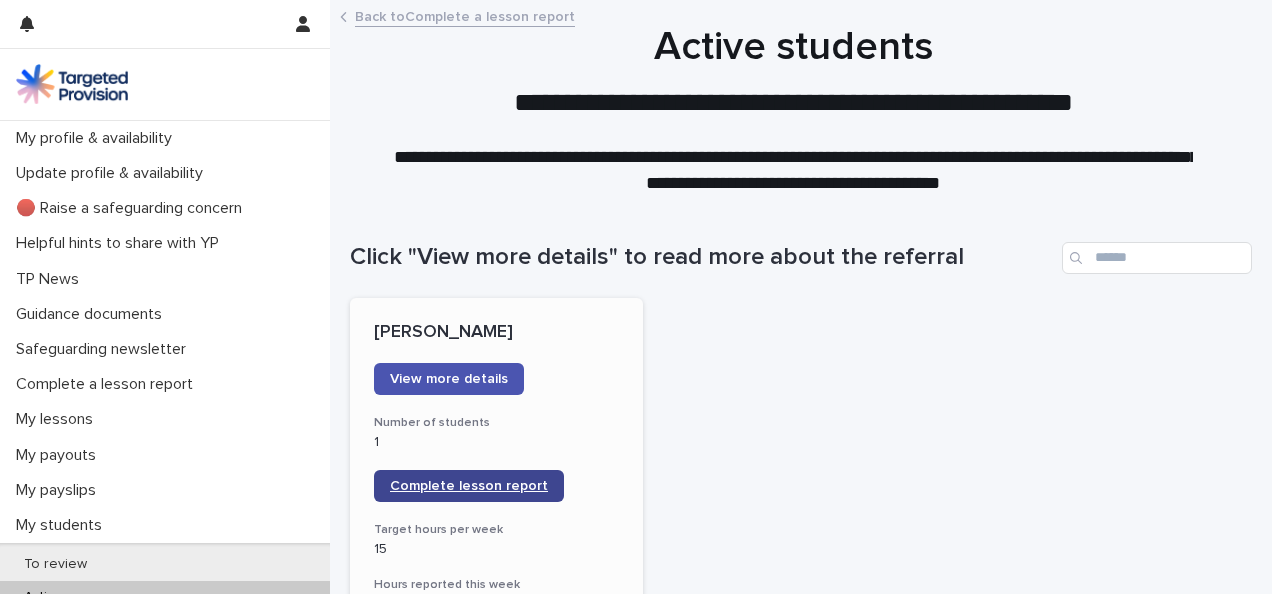 click on "Complete lesson report" at bounding box center (469, 486) 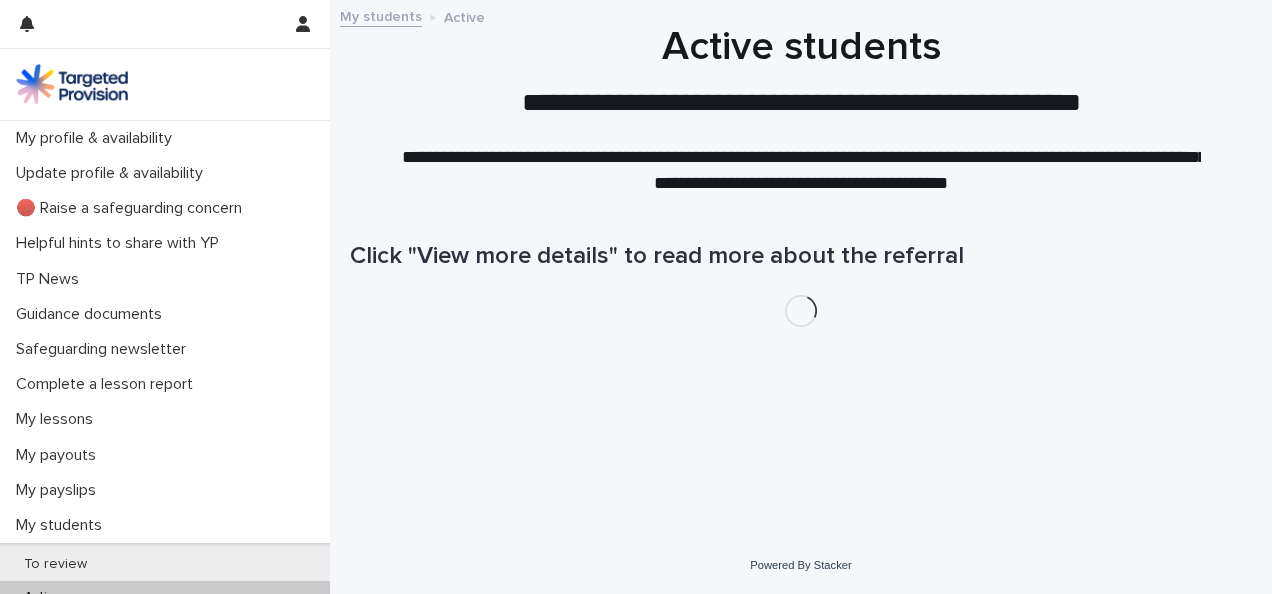 scroll, scrollTop: 0, scrollLeft: 0, axis: both 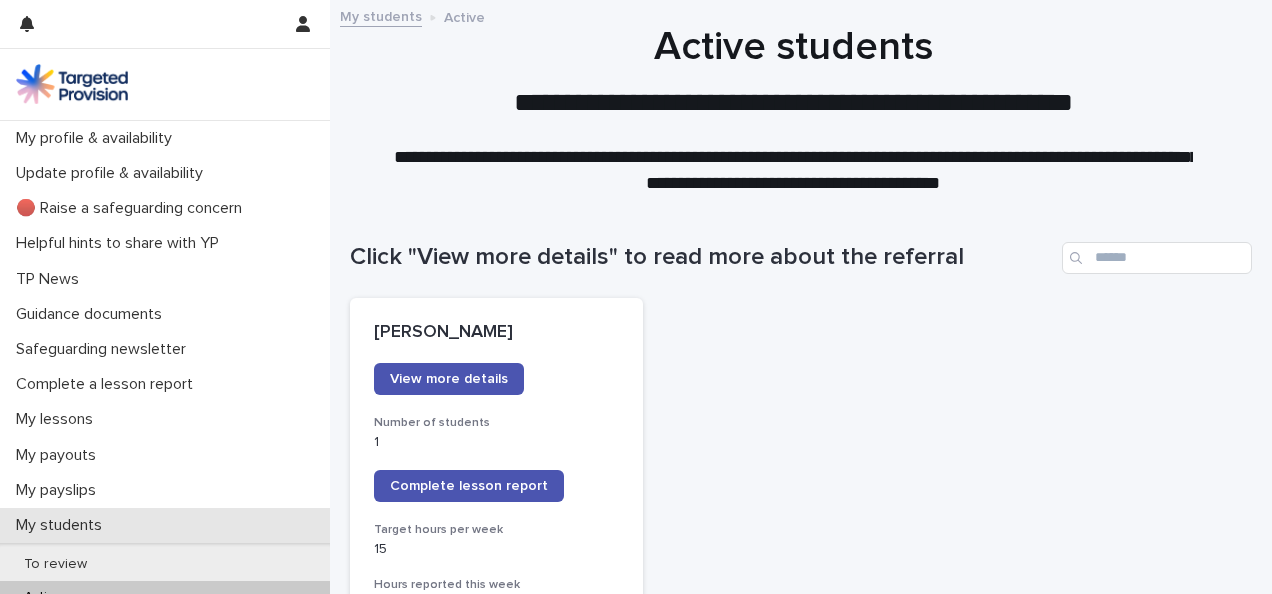 click on "My students" at bounding box center [165, 525] 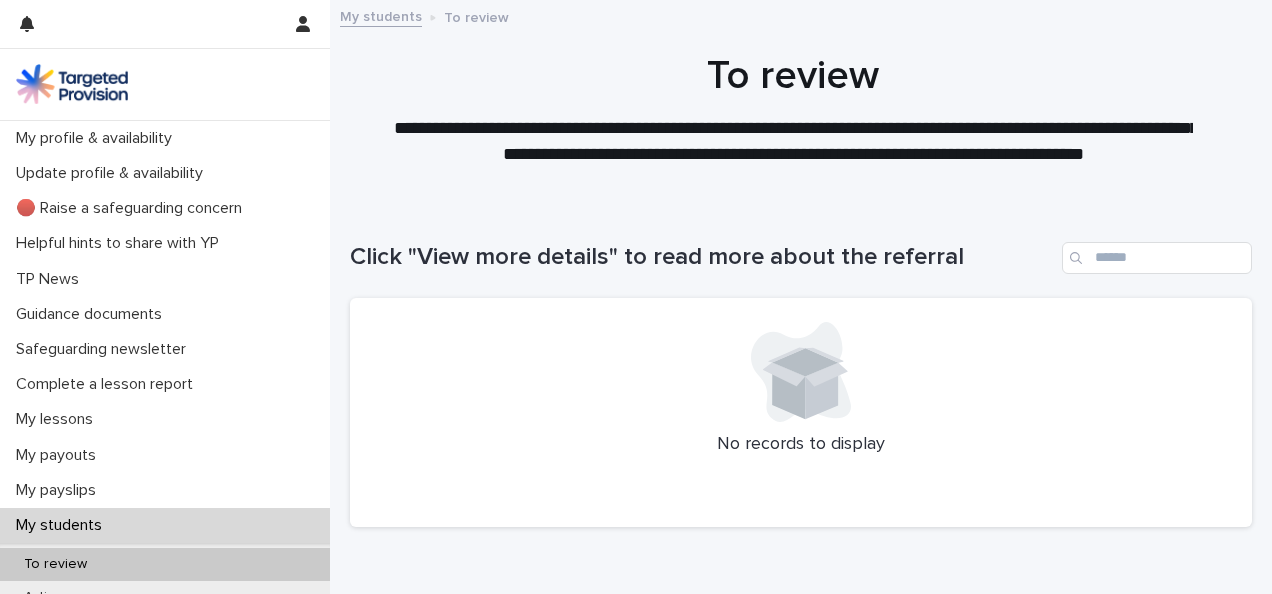 click on "My students" at bounding box center [165, 525] 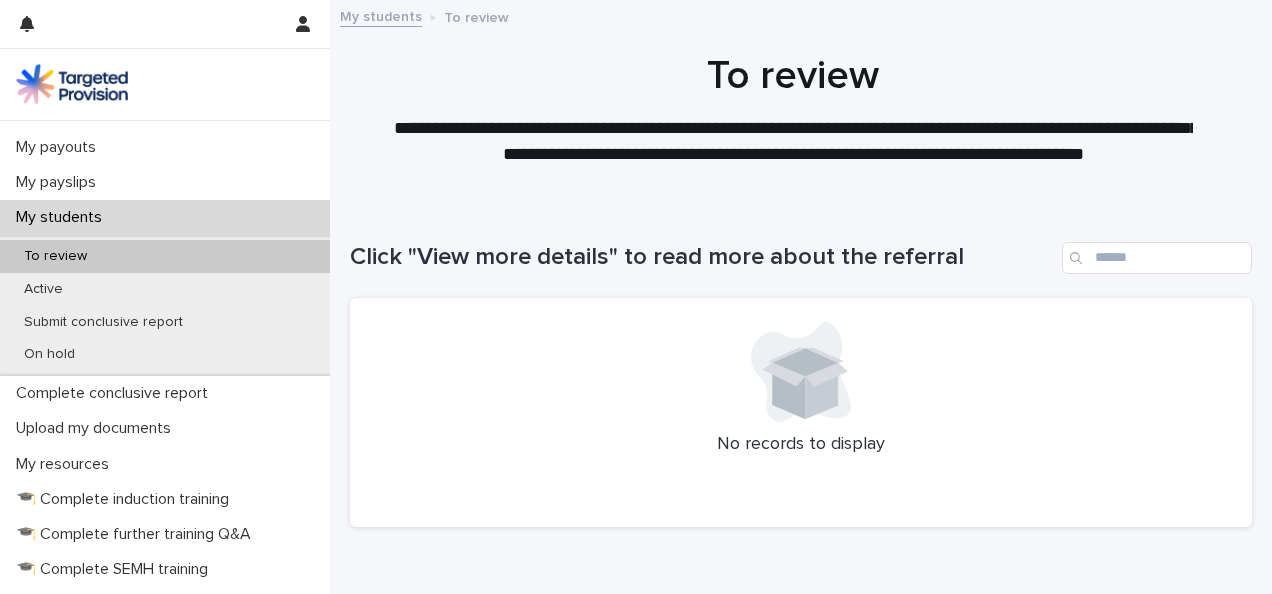 scroll, scrollTop: 327, scrollLeft: 0, axis: vertical 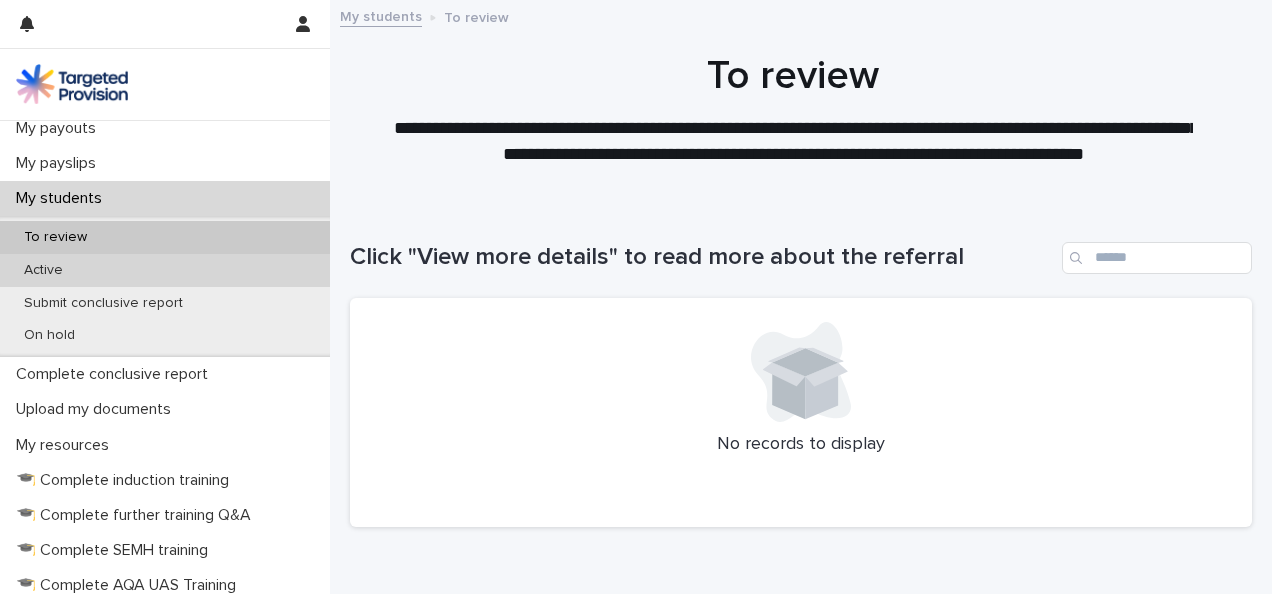 click on "Active" at bounding box center [43, 270] 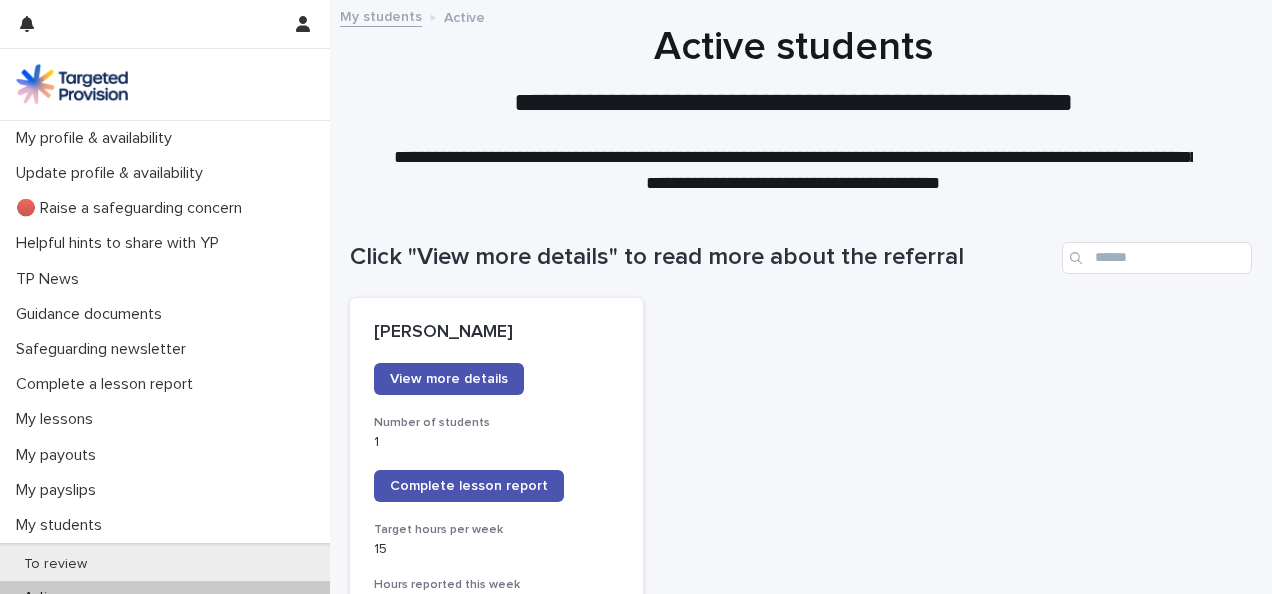 click on "Edris  Mustapha Abdullah View more details Number of students 1 Complete lesson report Target hours per week 15 Hours reported this week 0 Hours still to report this week 15 Referral ID ChristopherM--NE33-40175Edris -B6-11099Birm-VS-English as a second language ESL / EAL-14915 Online / F2F Online requested If Online, what platform must I use? TP Zoom Education Programme of learning EAL Subjects English as a second language ESL / EAL + 0 Total Hrs 55 Hrs left 25 Can tuition continue in half terms / holidays? Pause tuition Check Council holiday dates Autumn Term Status Tuition to end before Autumn Term Proposed start / re-start date from: 14 May 2025 Referral end date 18 July 2025 Questionnaire to be completed by the YP with your support - For general questions or concerns about your placement, or to ask for details about extensions and hours, contact your Referral Lead: Jordanna Buckley Hannah Chapman" at bounding box center [801, 1003] 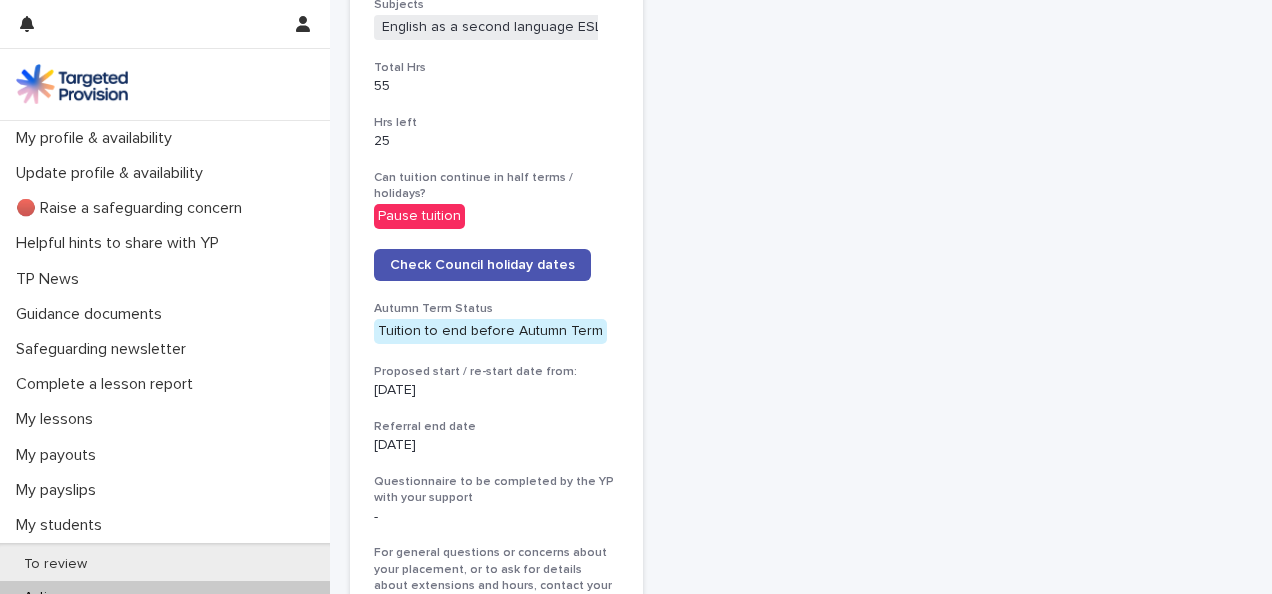 scroll, scrollTop: 1000, scrollLeft: 0, axis: vertical 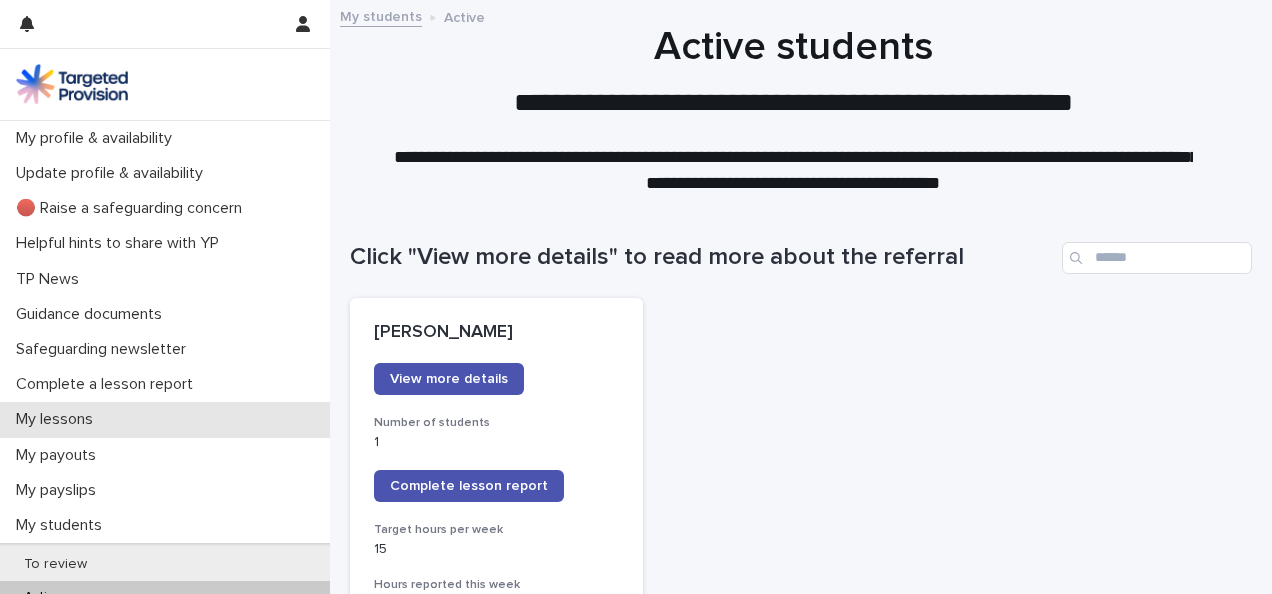 click on "My lessons" at bounding box center [165, 419] 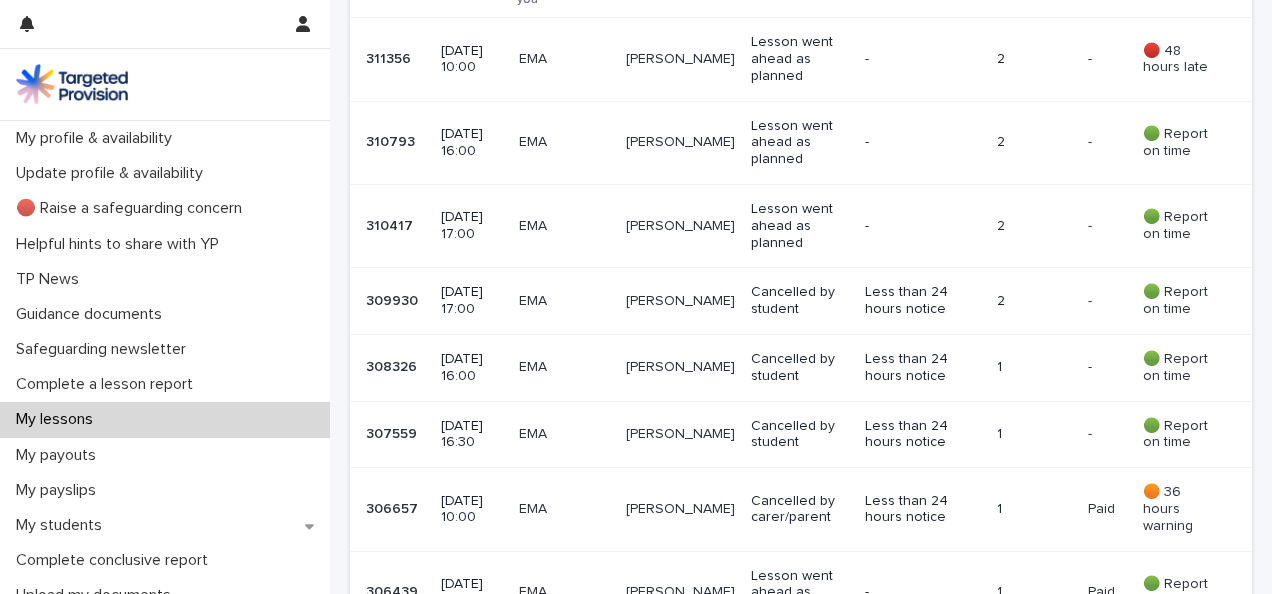 scroll, scrollTop: 865, scrollLeft: 0, axis: vertical 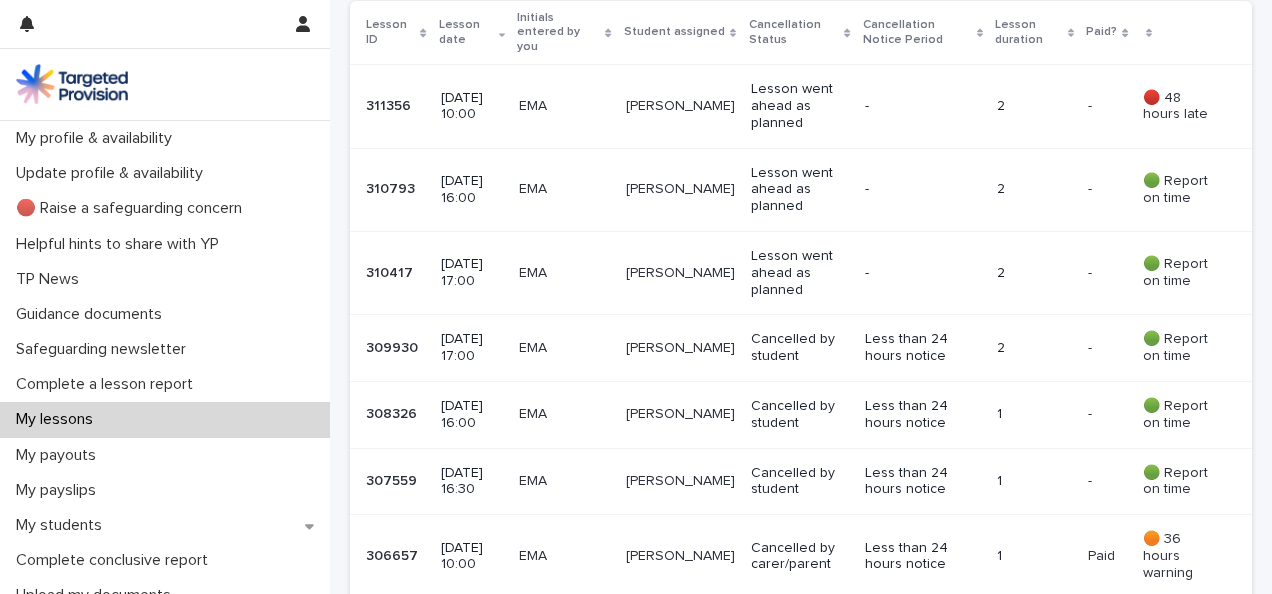 click on "🔴 48 hours late" at bounding box center (1181, 107) 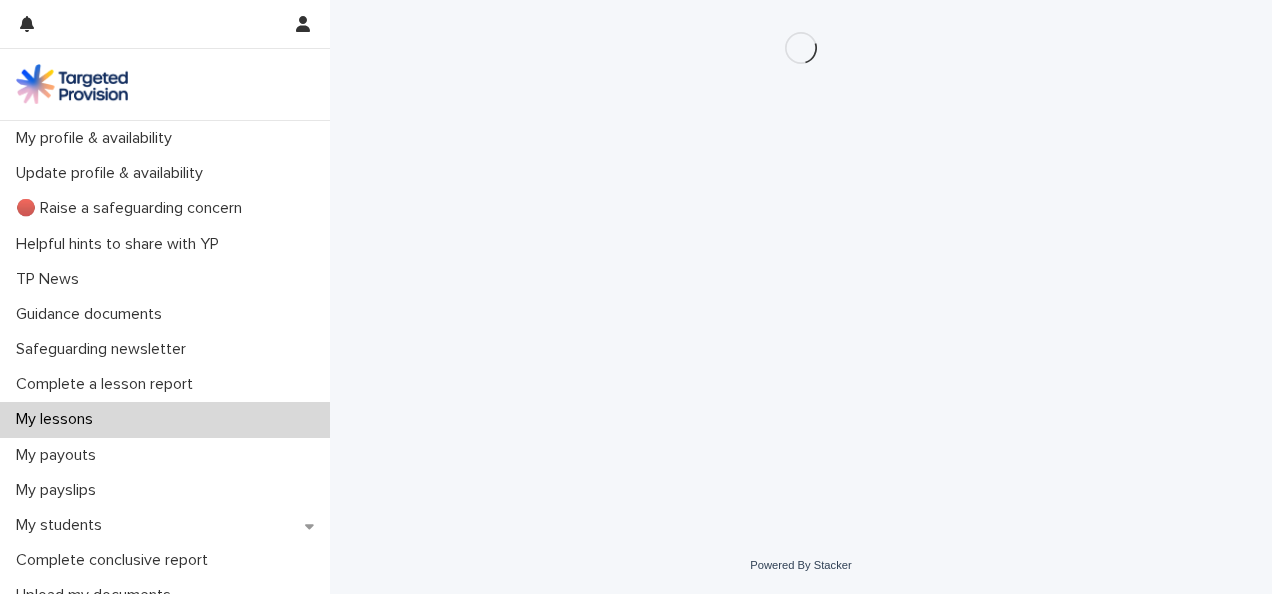 scroll, scrollTop: 0, scrollLeft: 0, axis: both 